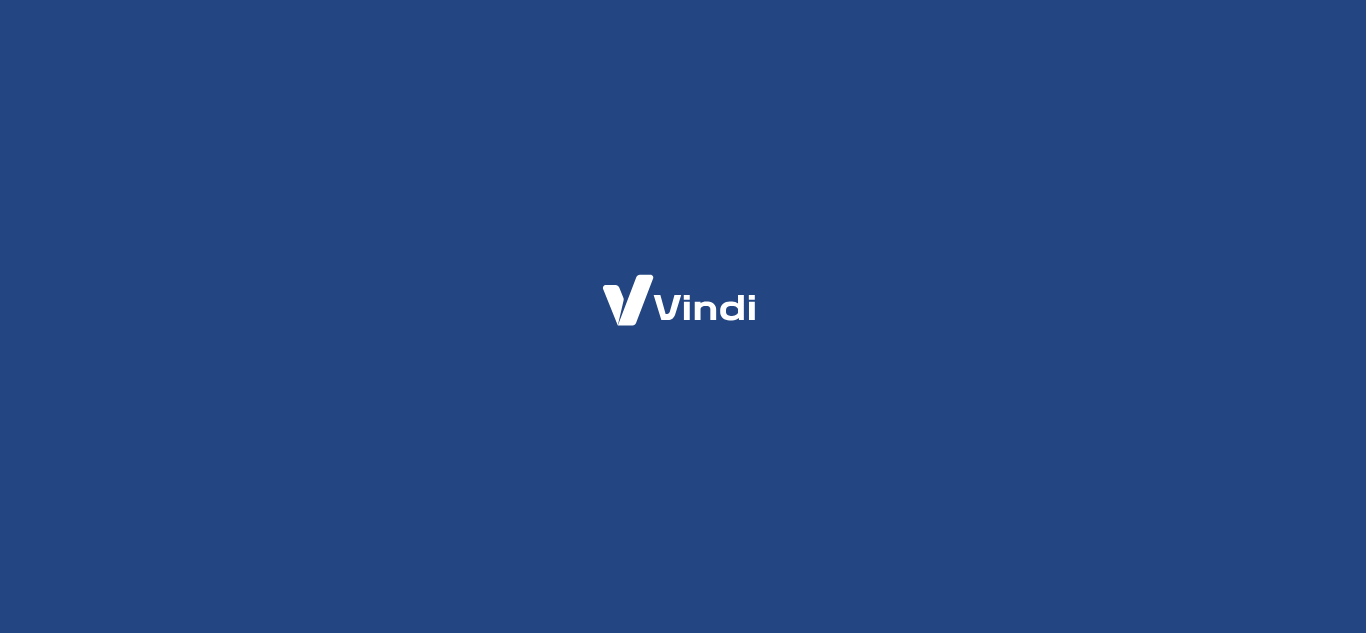 scroll, scrollTop: 0, scrollLeft: 0, axis: both 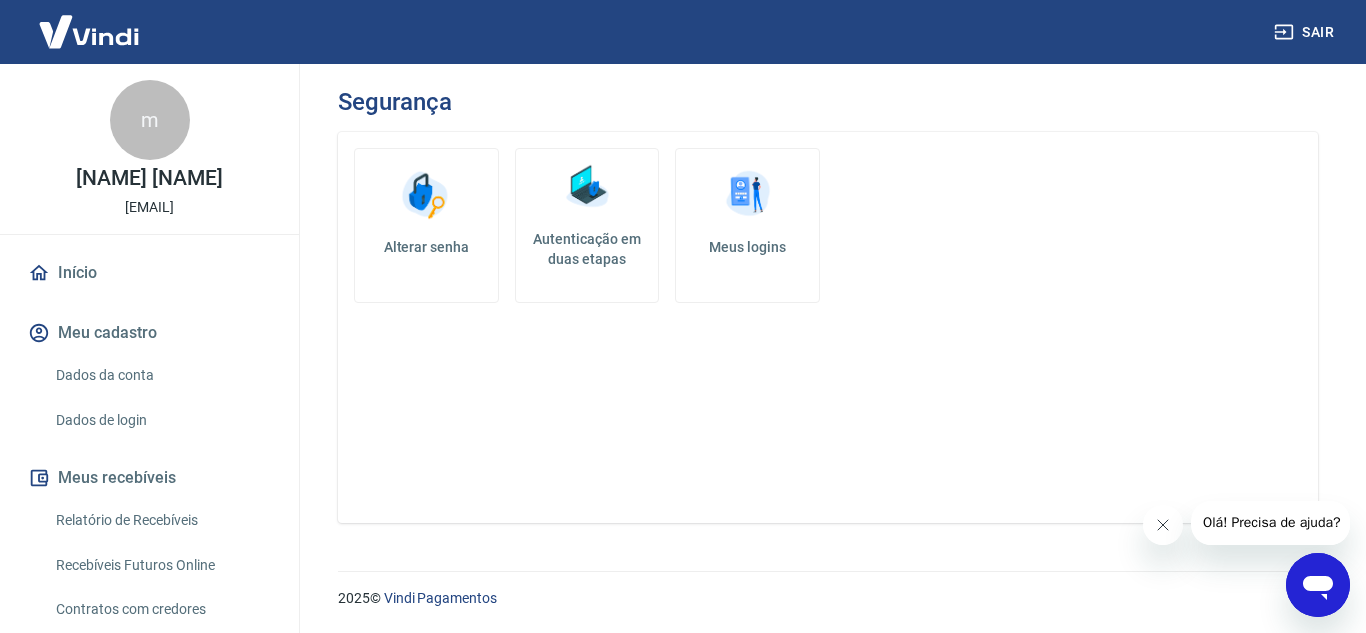 click on "Dados da conta" at bounding box center (161, 375) 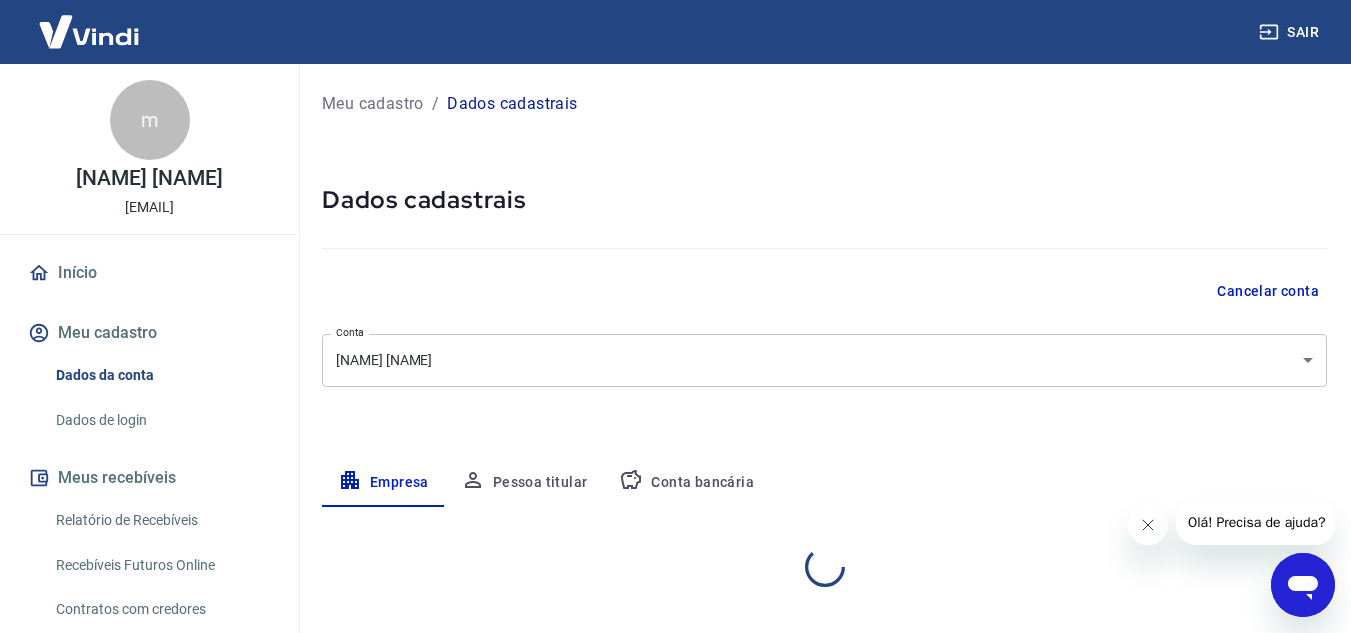 select on "SP" 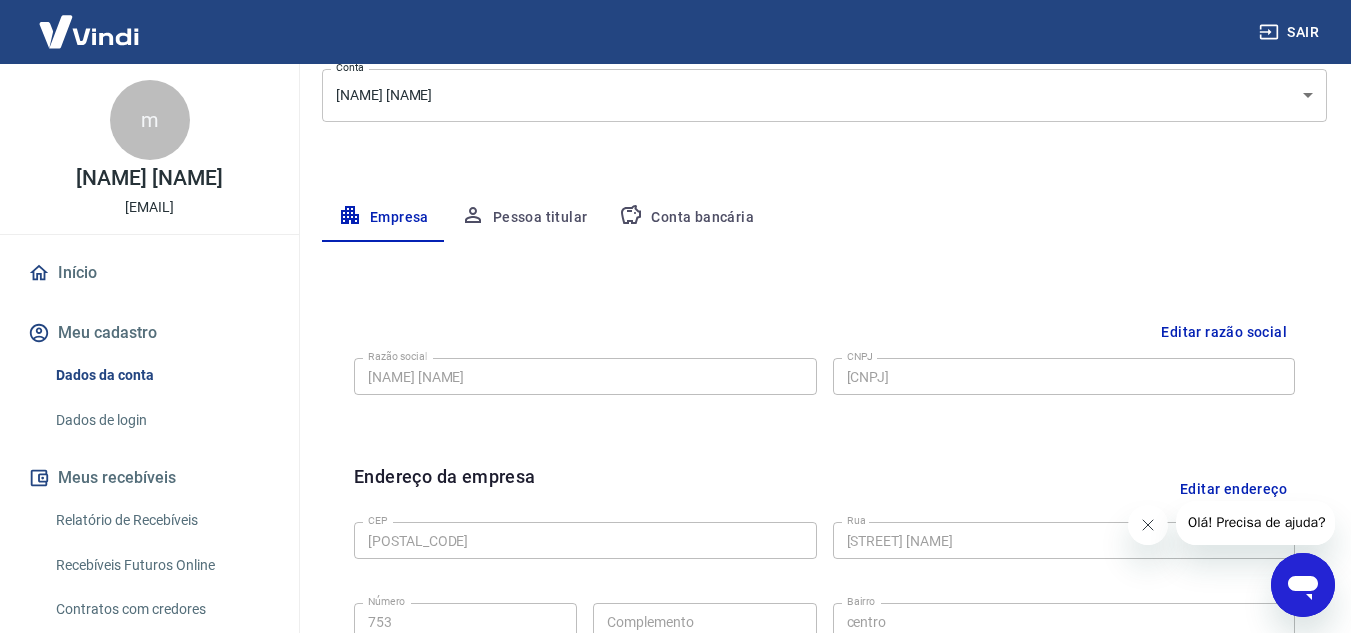 scroll, scrollTop: 300, scrollLeft: 0, axis: vertical 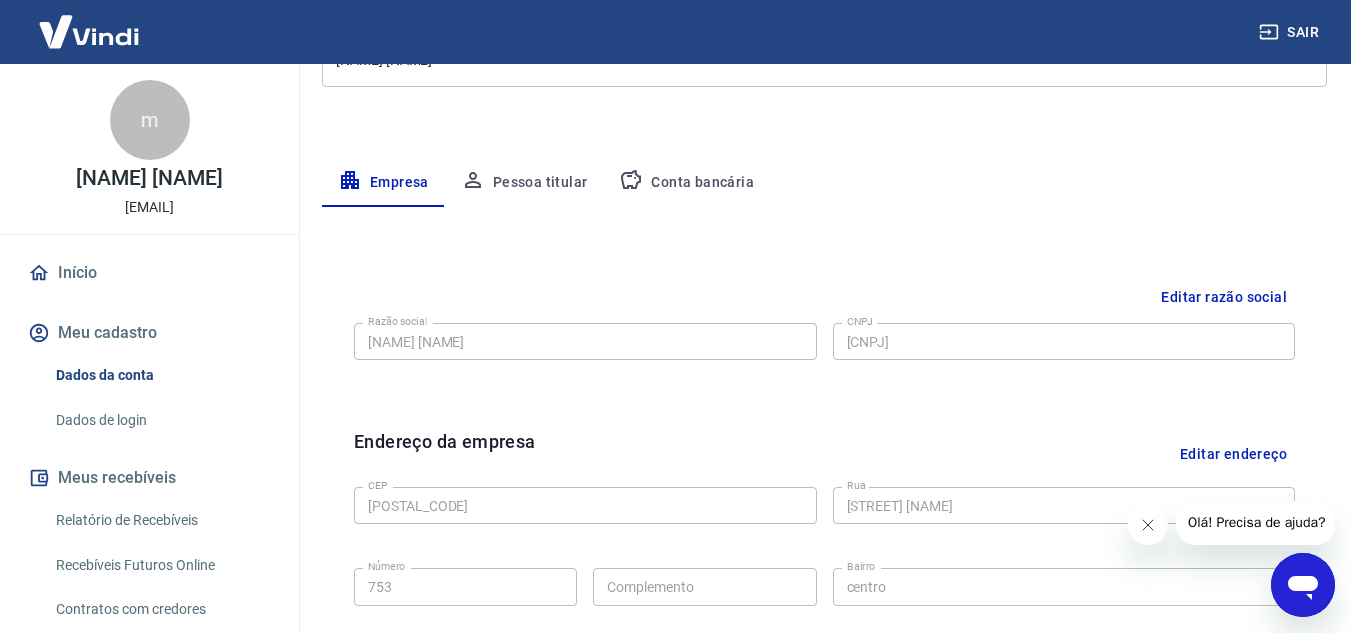 click on "Editar razão social" at bounding box center [1224, 297] 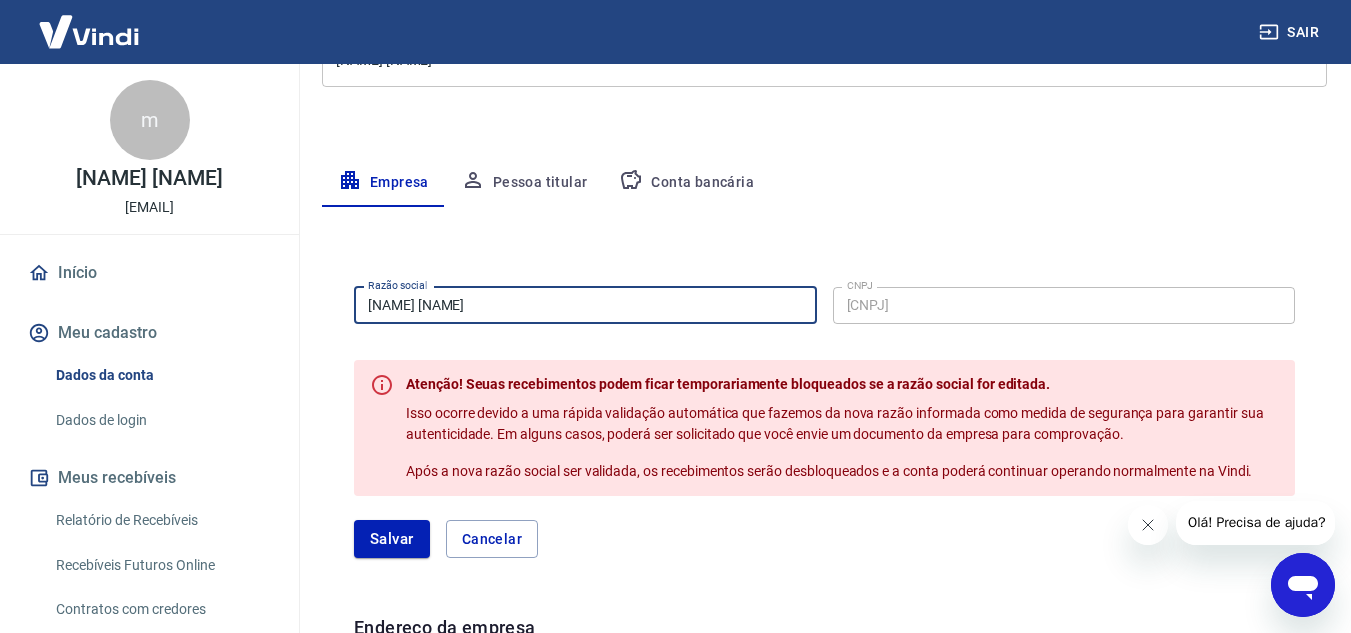 click on "[FIRST] [MIDDLE] [LAST]" at bounding box center [585, 305] 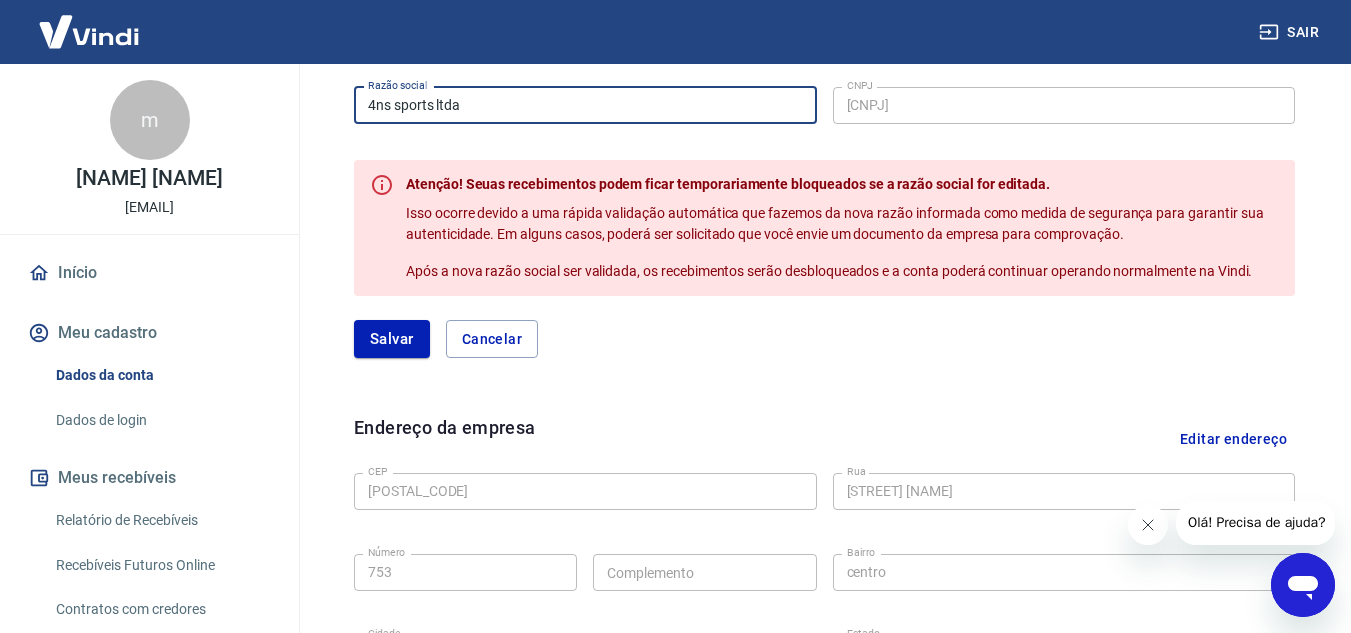 scroll, scrollTop: 600, scrollLeft: 0, axis: vertical 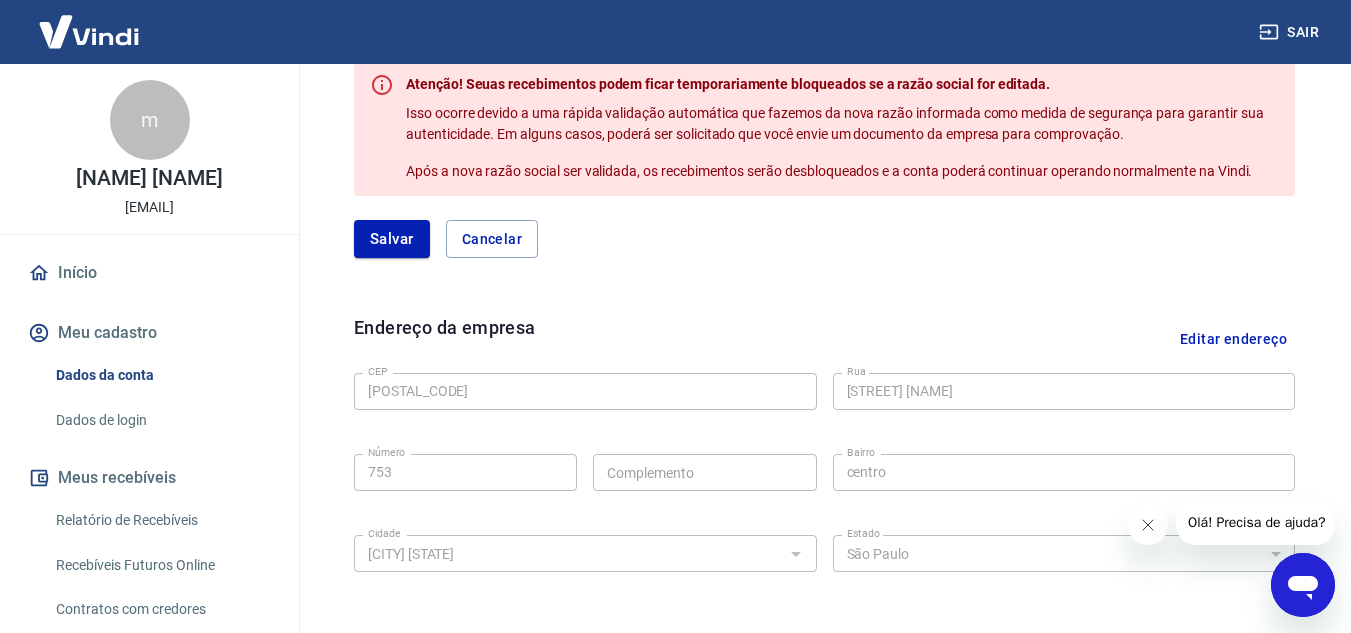 type on "4ns sports ltda" 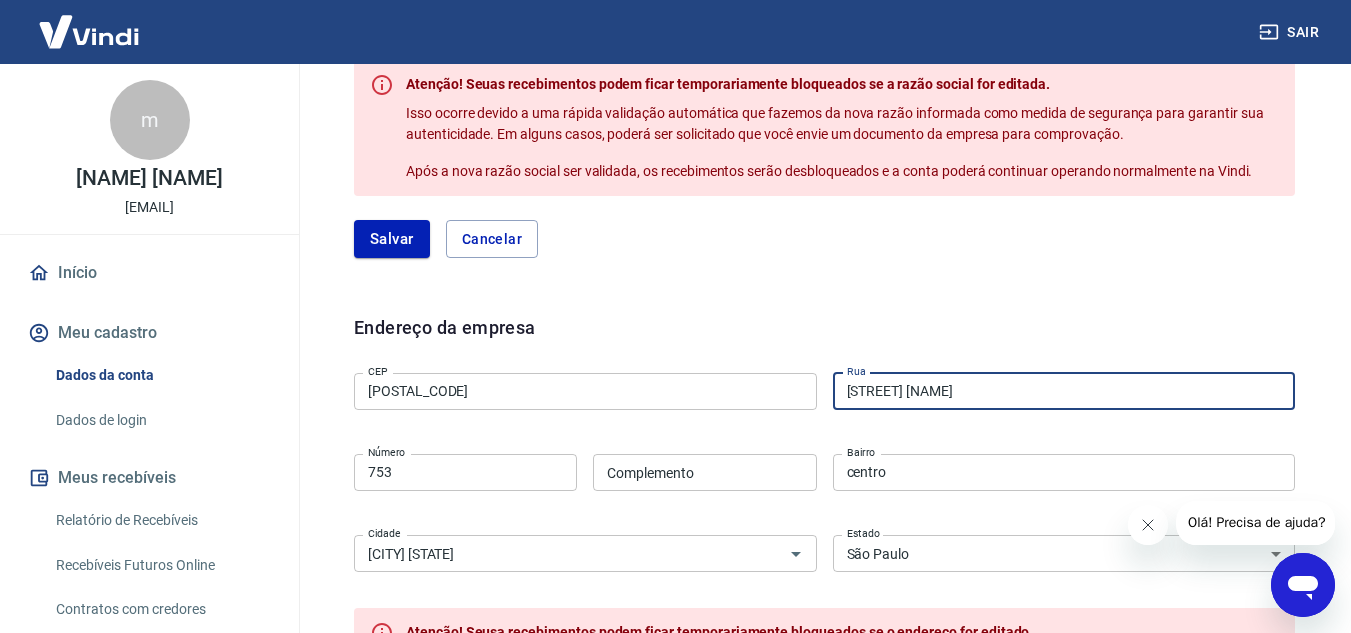 click on "rua santana" at bounding box center [1064, 391] 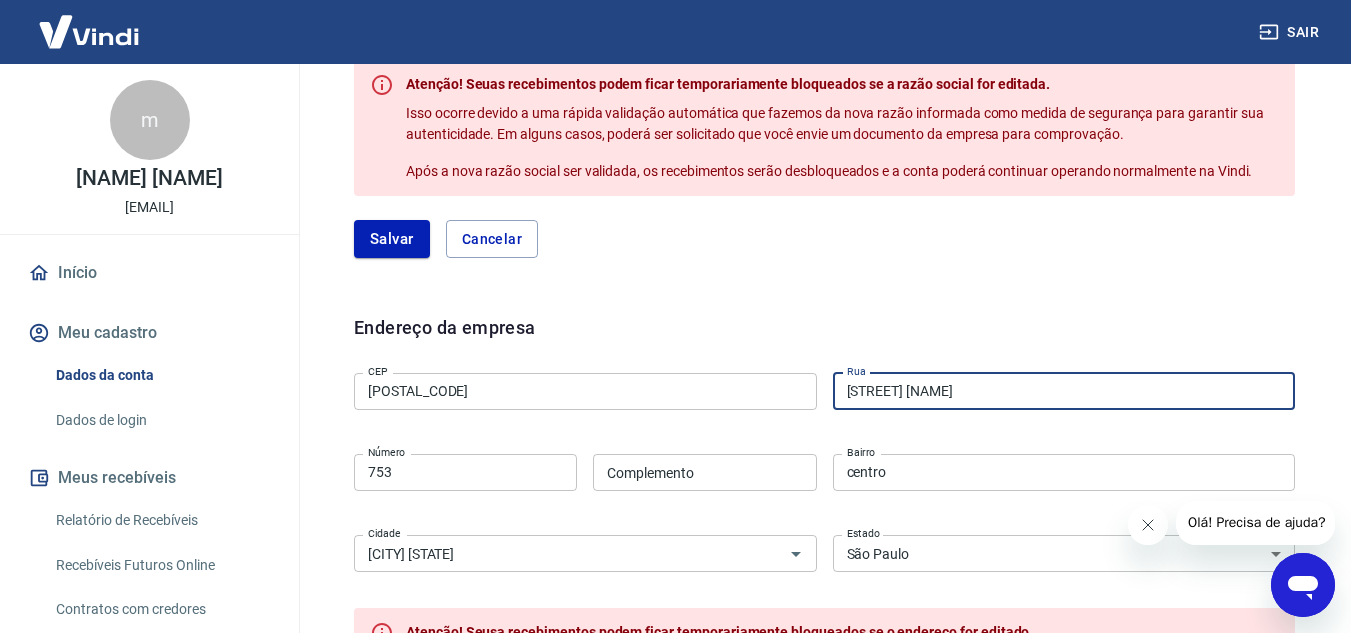 type on "Rua Dona Maria Candida" 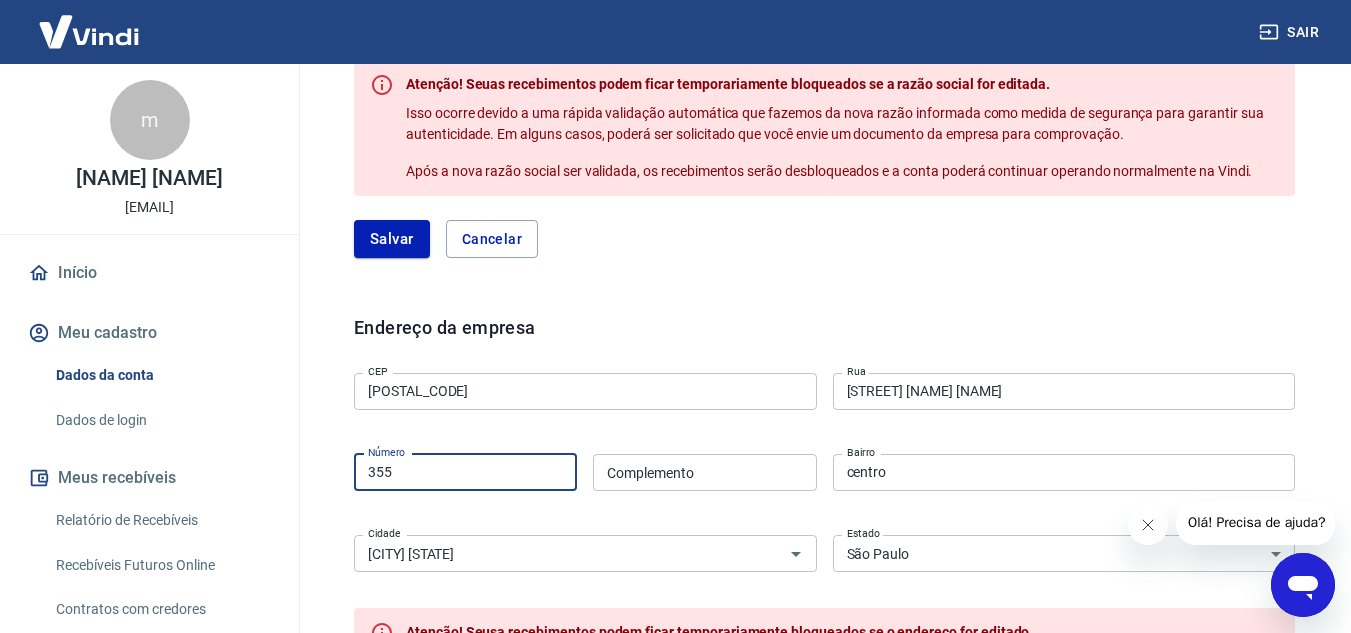 type on "355" 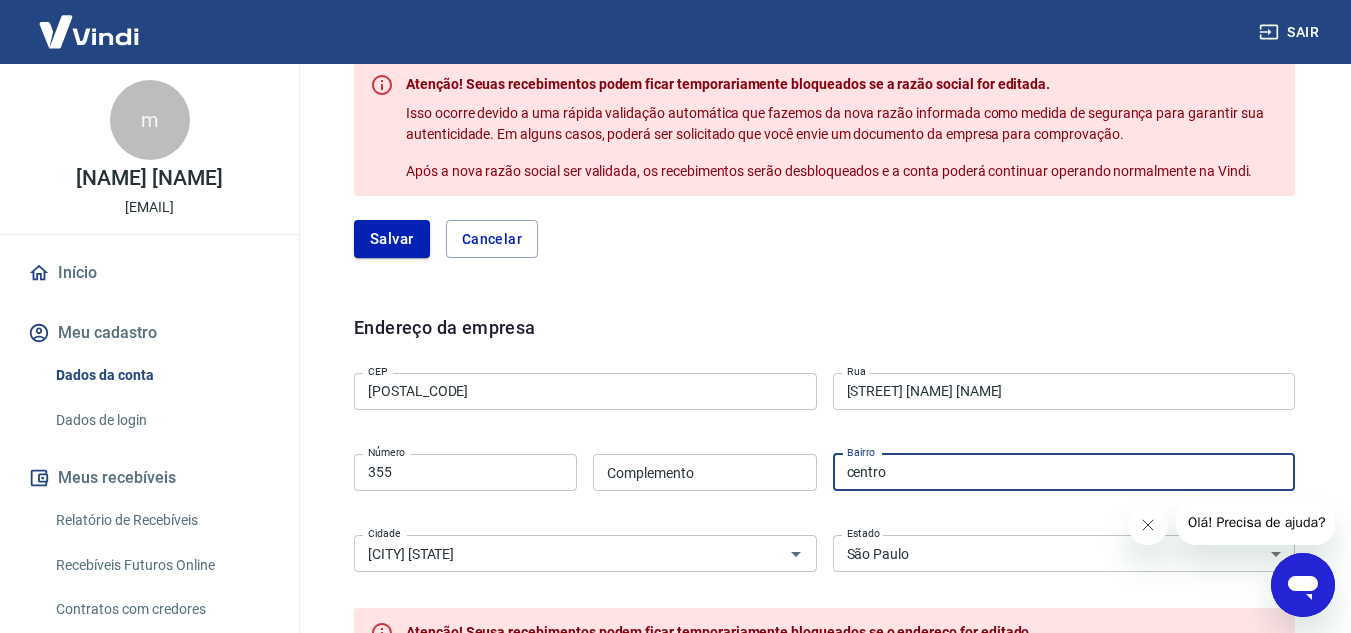 type on "C" 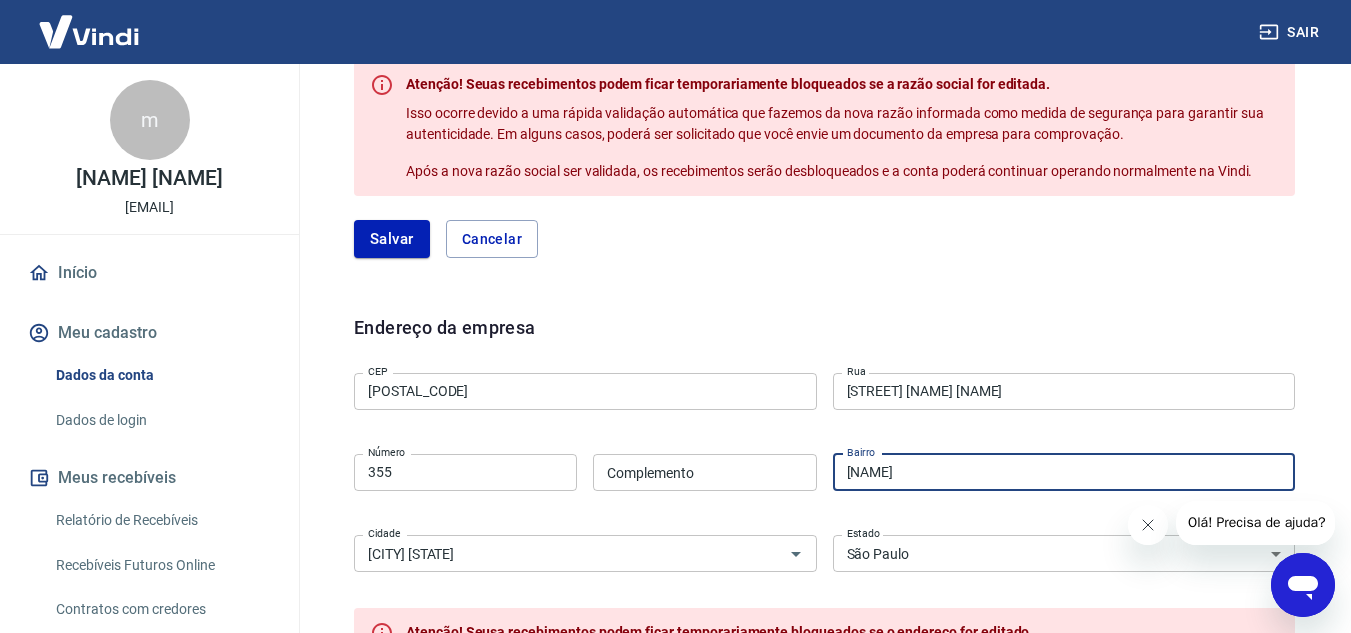 type on "Santa Terezinha" 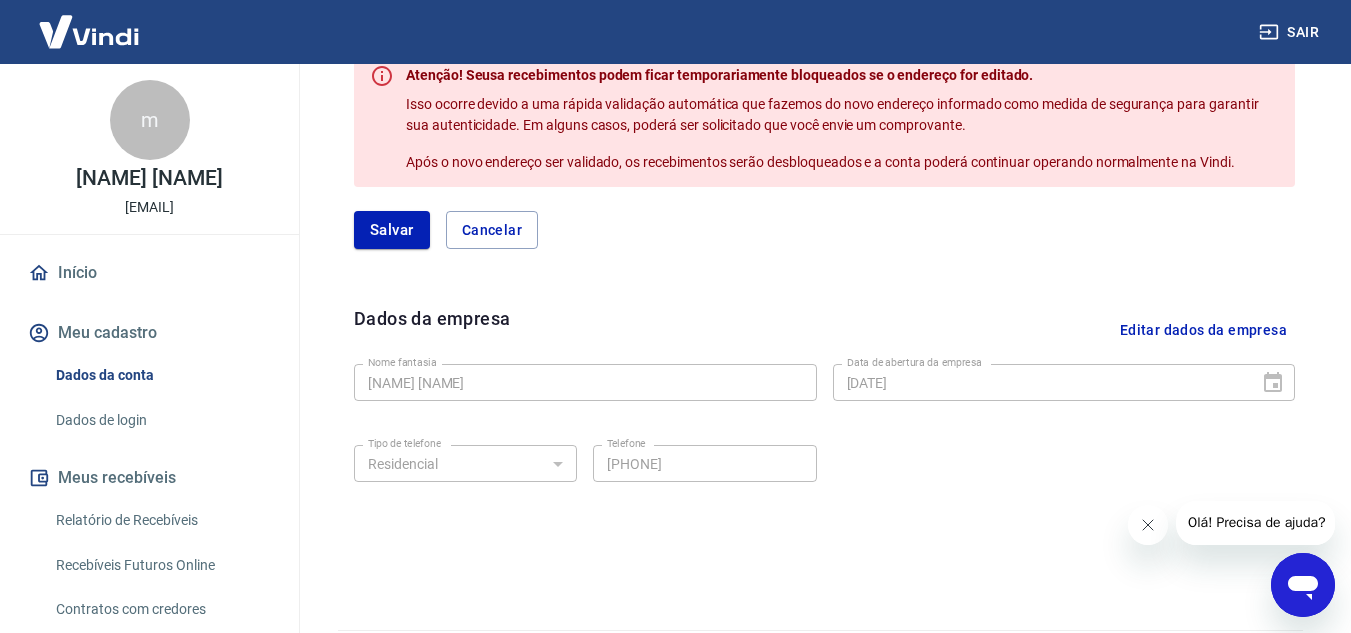 scroll, scrollTop: 1216, scrollLeft: 0, axis: vertical 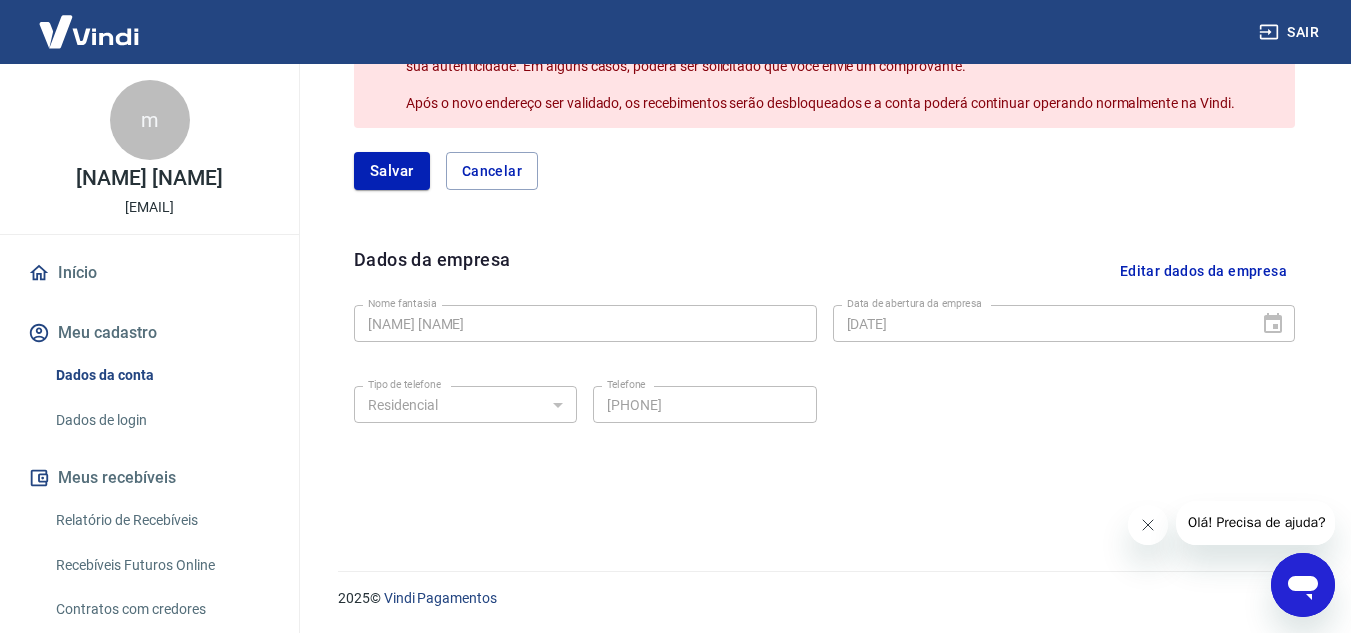 click on "Endereço da empresa CEP 13880-000 CEP Rua Rua Dona Maria Candida Rua Número 355 Número Complemento Complemento Bairro Santa Terezinha Bairro Cidade vargem grande do sul Cidade Estado Acre Alagoas Amapá Amazonas Bahia Ceará Distrito Federal Espírito Santo Goiás Maranhão Mato Grosso Mato Grosso do Sul Minas Gerais Pará Paraíba Paraná Pernambuco Piauí Rio de Janeiro Rio Grande do Norte Rio Grande do Sul Rondônia Roraima Santa Catarina São Paulo Sergipe Tocantins Estado Atenção! Seusa recebimentos podem ficar temporariamente bloqueados se o endereço for editado. Isso ocorre devido a uma rápida validação automática que fazemos do novo endereço informado como medida de segurança para garantir sua autenticidade. Em alguns casos, poderá ser solicitado que você envie um comprovante. Após o novo endereço ser validado, os recebimentos serão desbloqueados e a conta poderá continuar operando normalmente na Vindi. Salvar Cancelar" at bounding box center [824, -56] 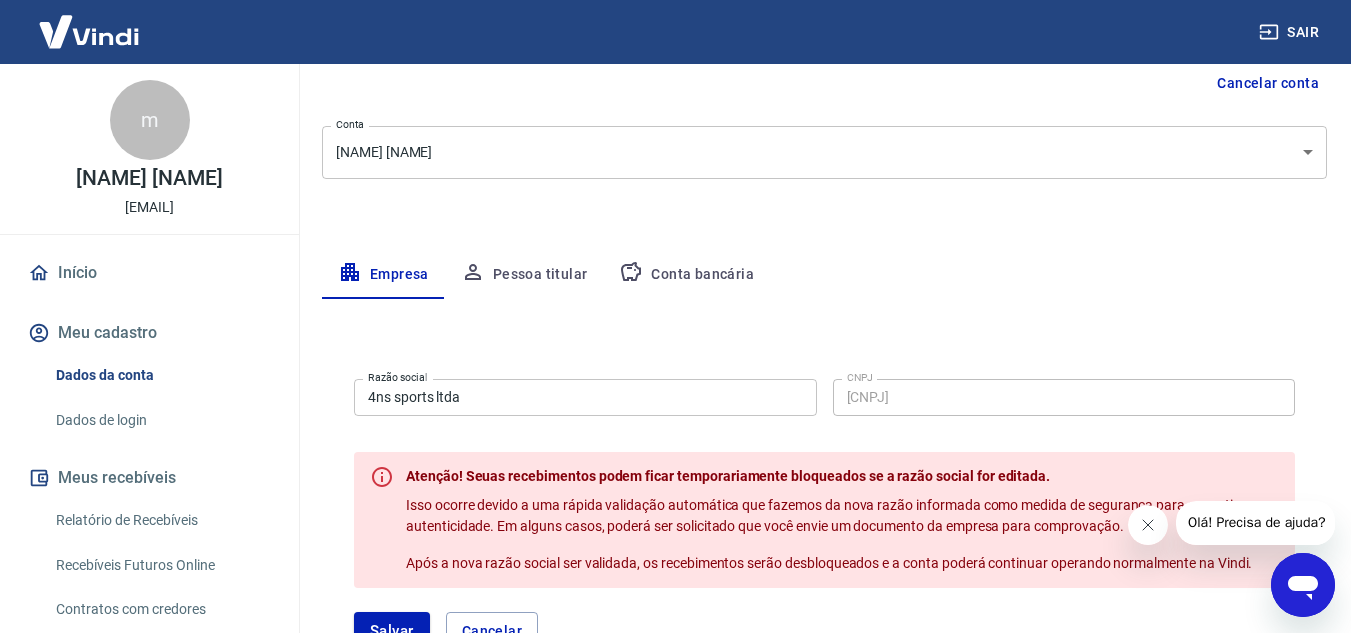 scroll, scrollTop: 98, scrollLeft: 0, axis: vertical 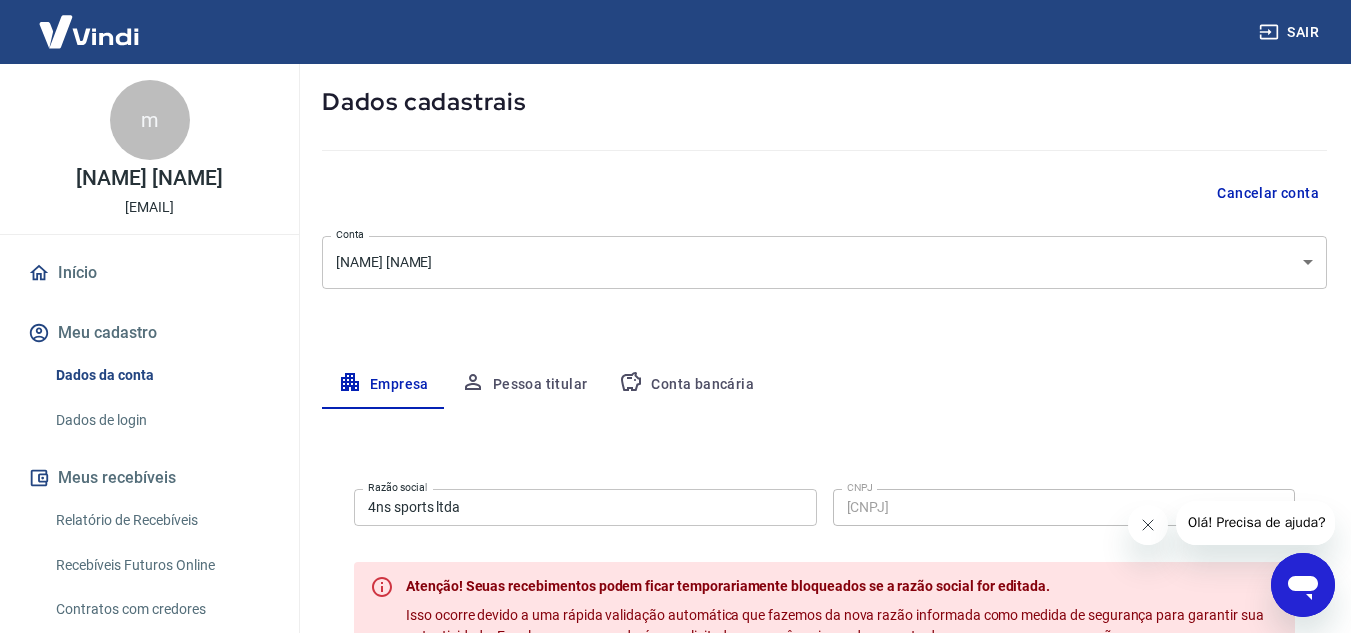 select on "SP" 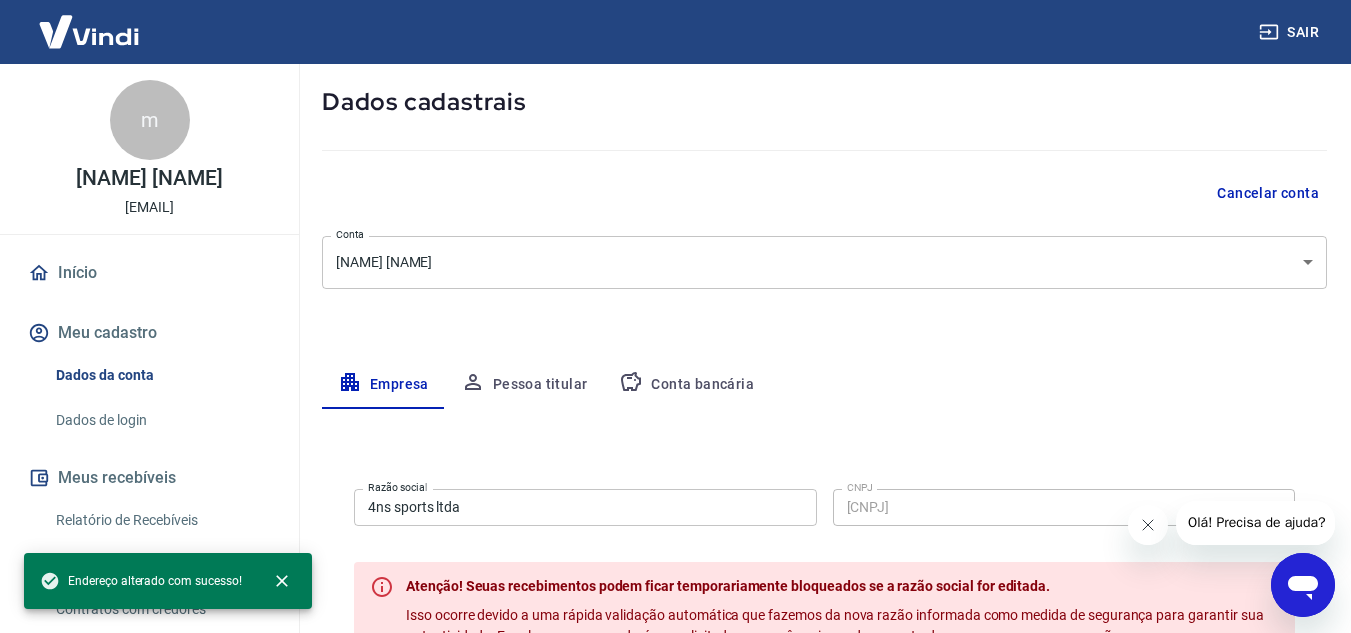 scroll, scrollTop: 0, scrollLeft: 0, axis: both 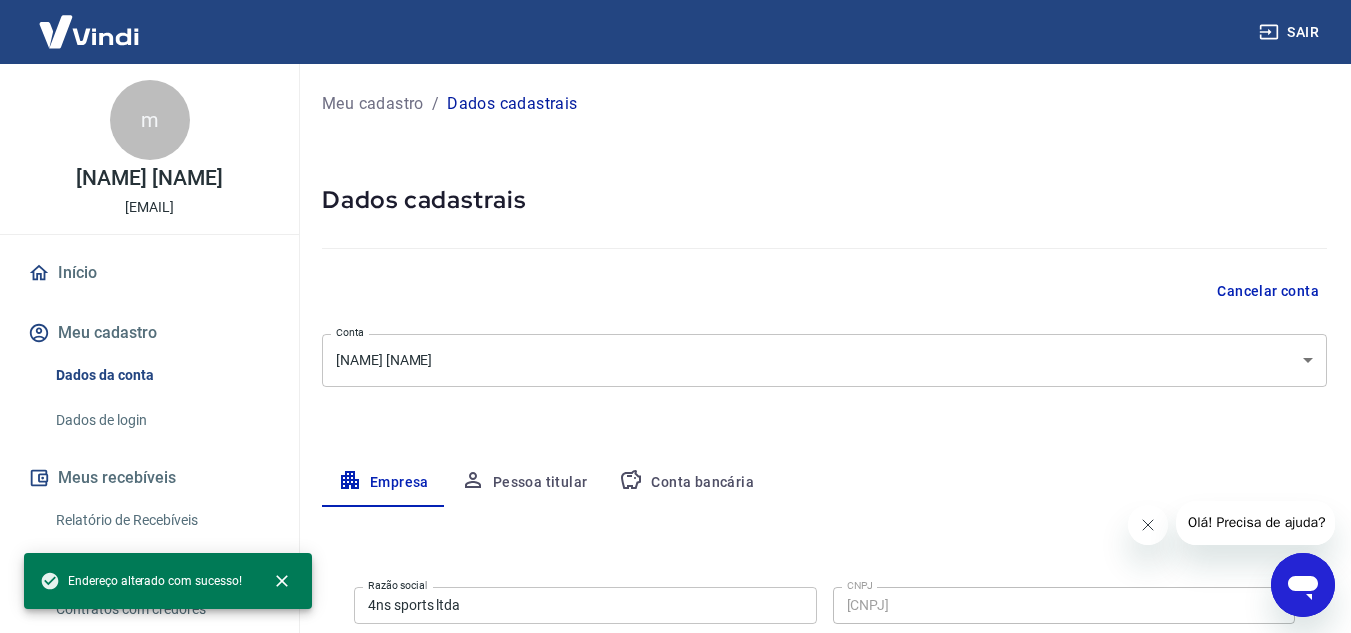 click on "Pessoa titular" at bounding box center [524, 483] 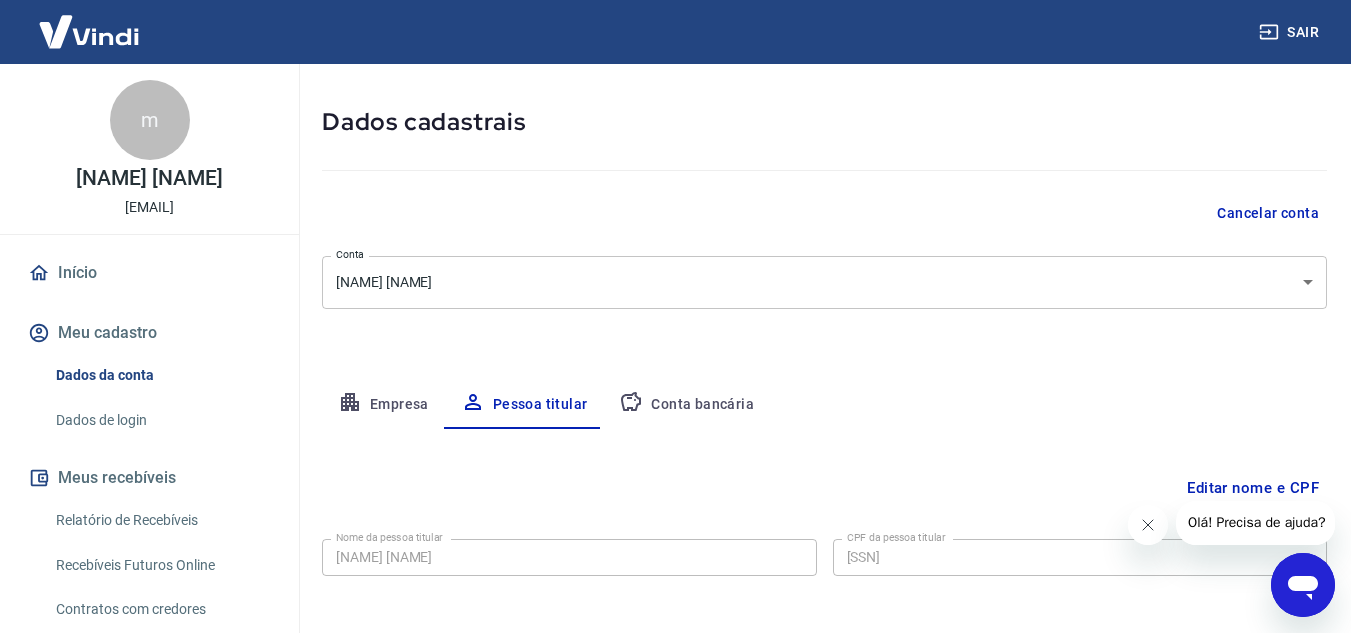 scroll, scrollTop: 167, scrollLeft: 0, axis: vertical 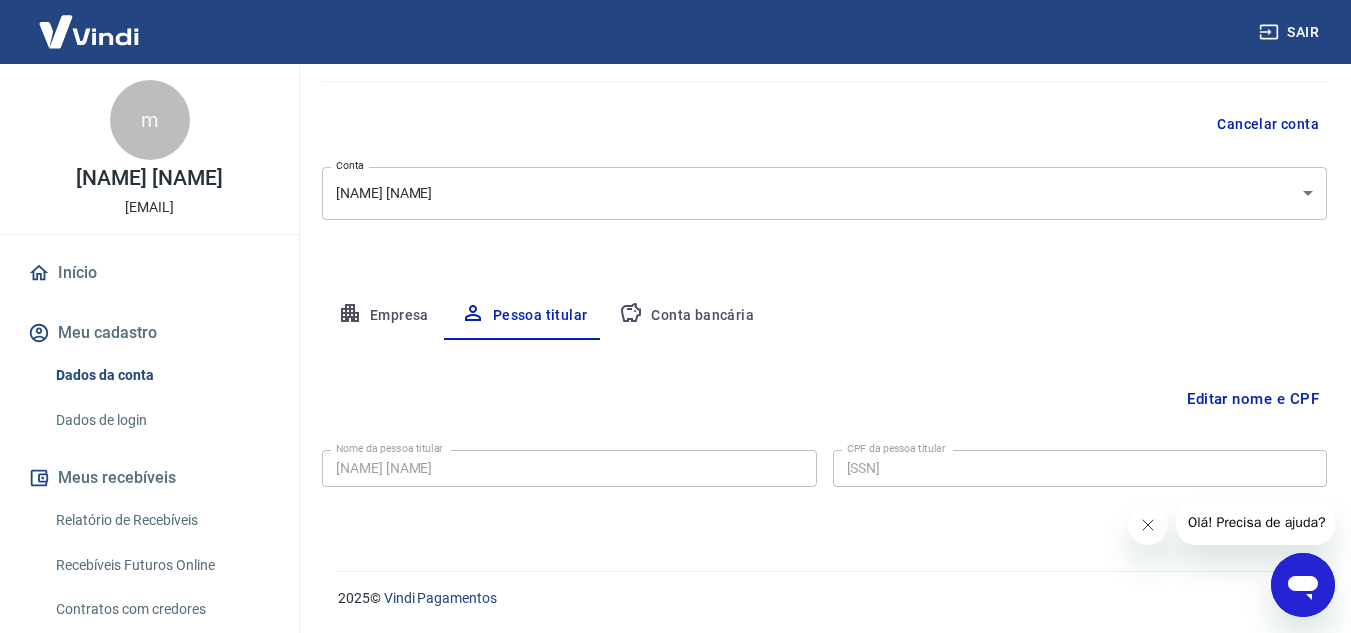 click 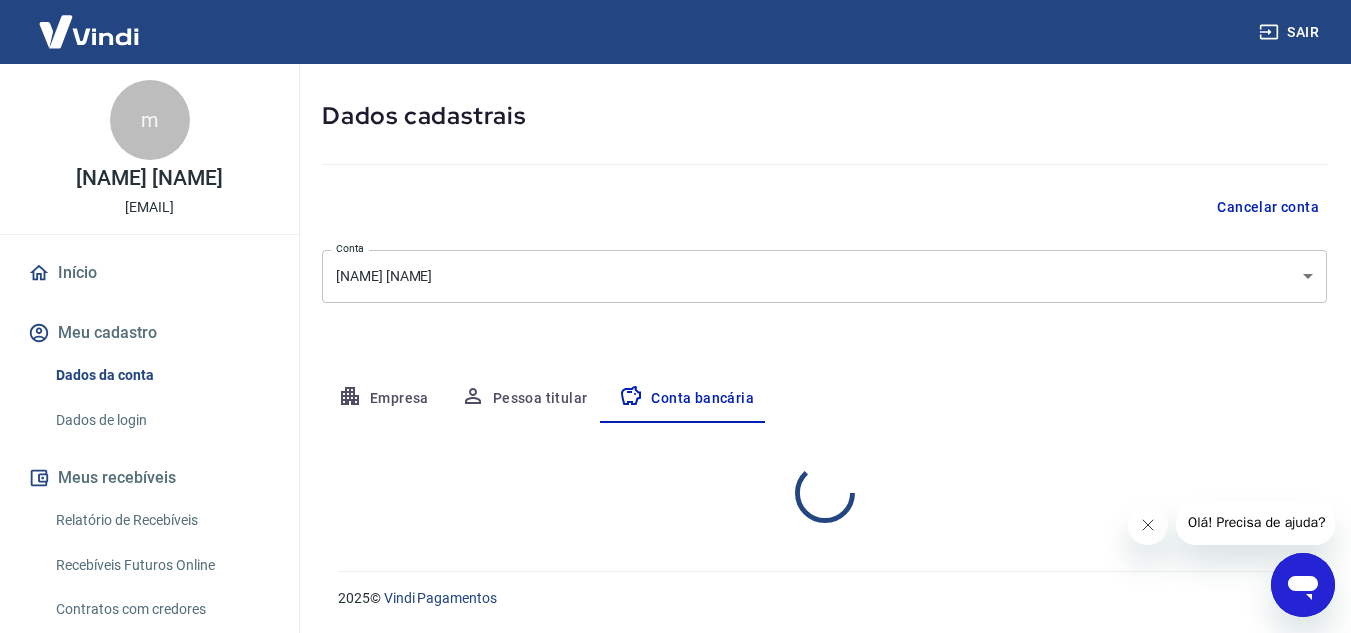 select on "1" 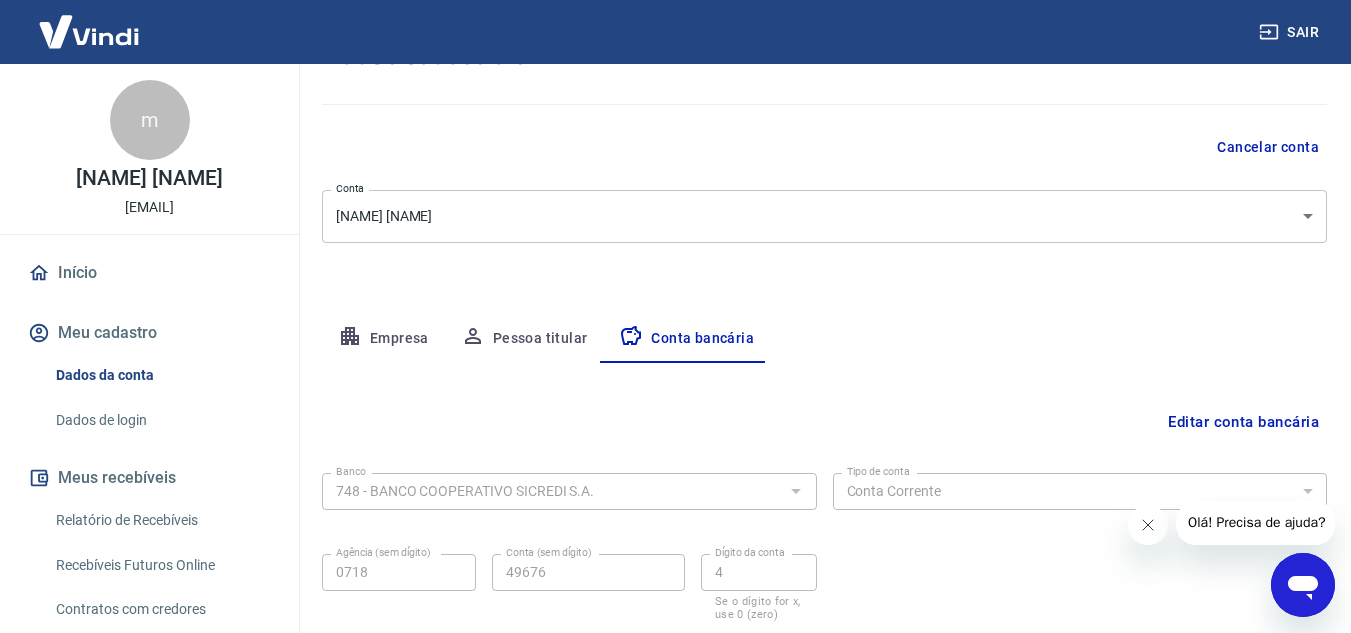 scroll, scrollTop: 278, scrollLeft: 0, axis: vertical 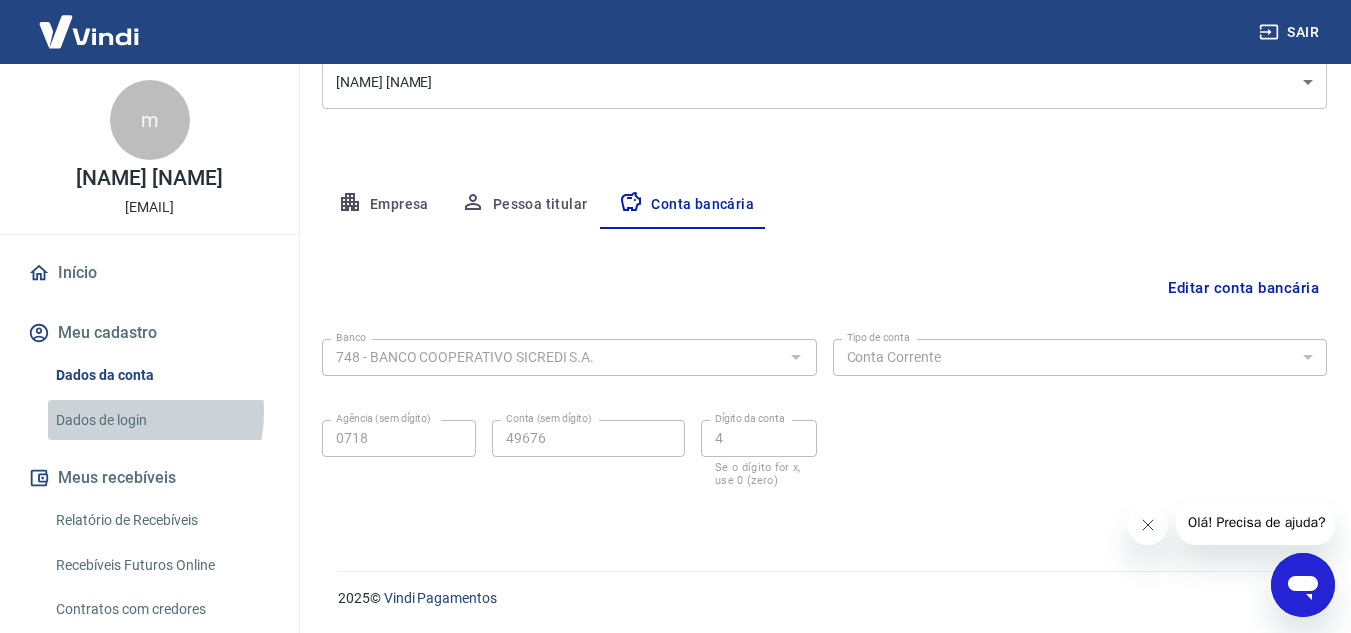 click on "Dados de login" at bounding box center [161, 420] 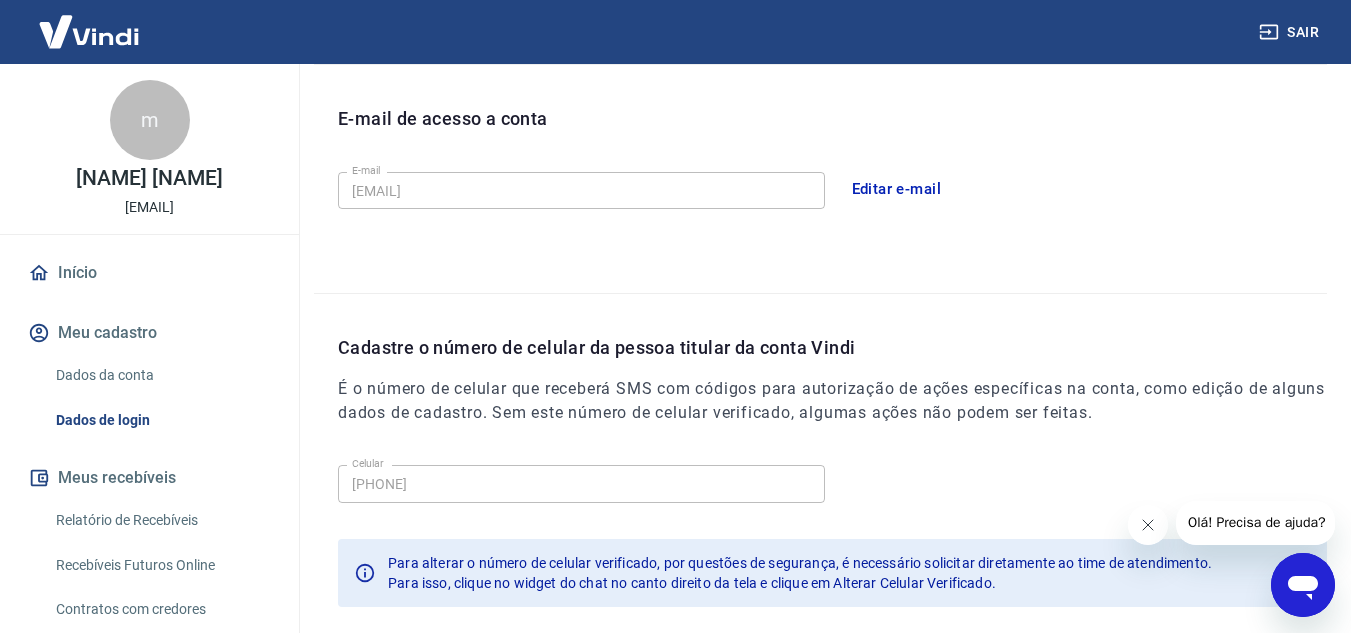scroll, scrollTop: 648, scrollLeft: 0, axis: vertical 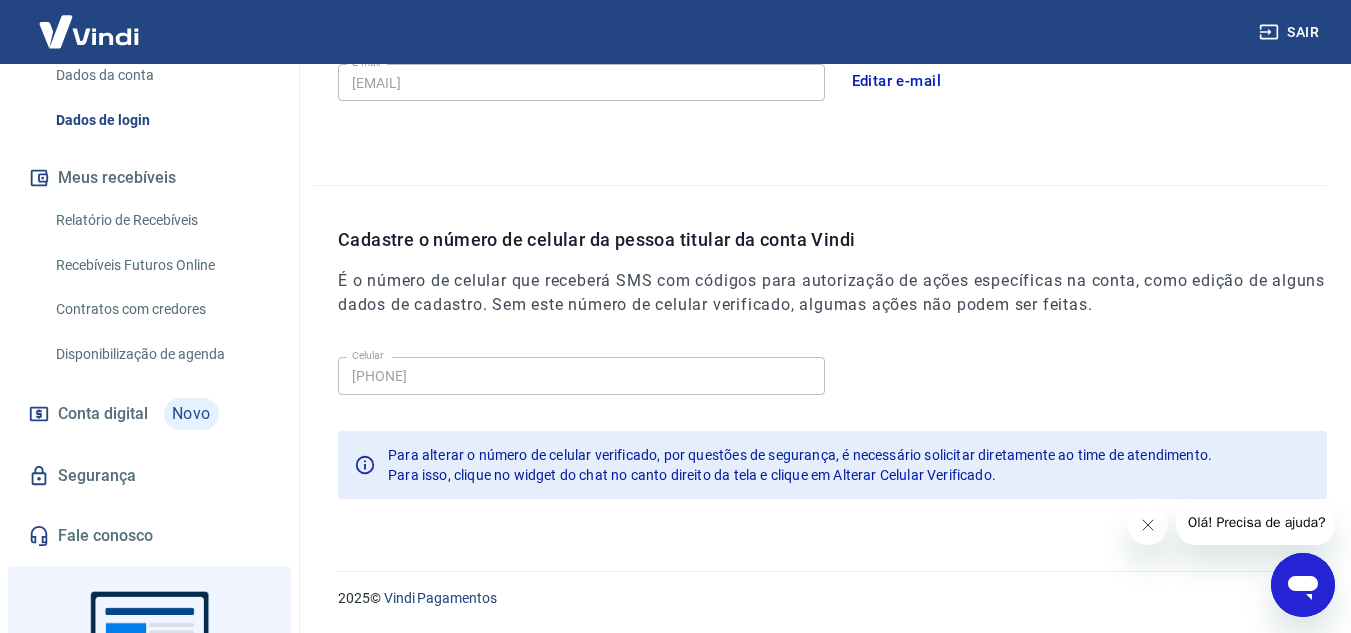 click on "Segurança" at bounding box center (149, 476) 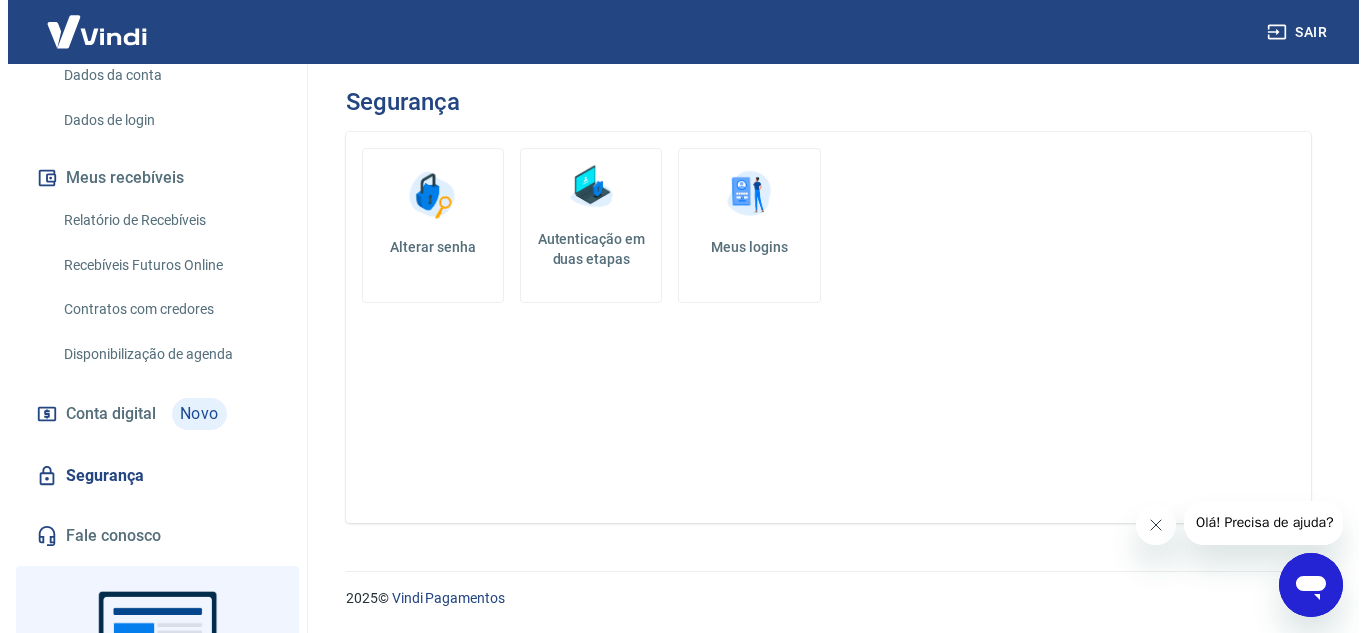 scroll, scrollTop: 0, scrollLeft: 0, axis: both 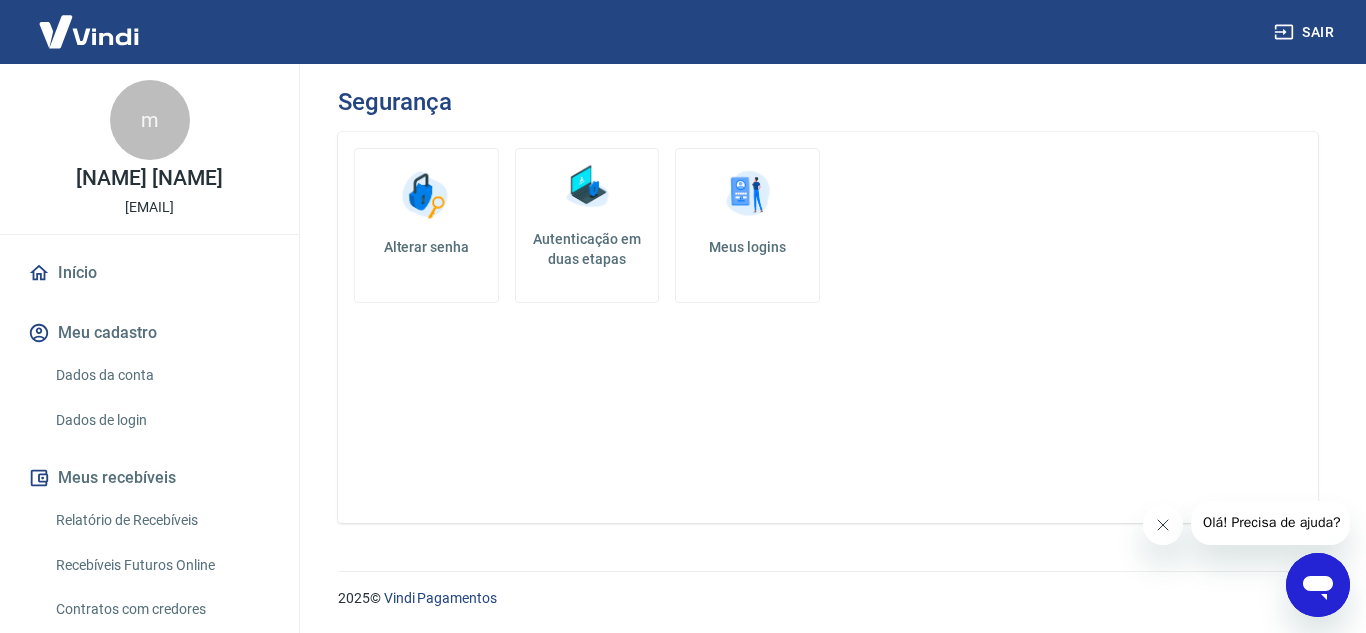 click on "Início" at bounding box center [149, 273] 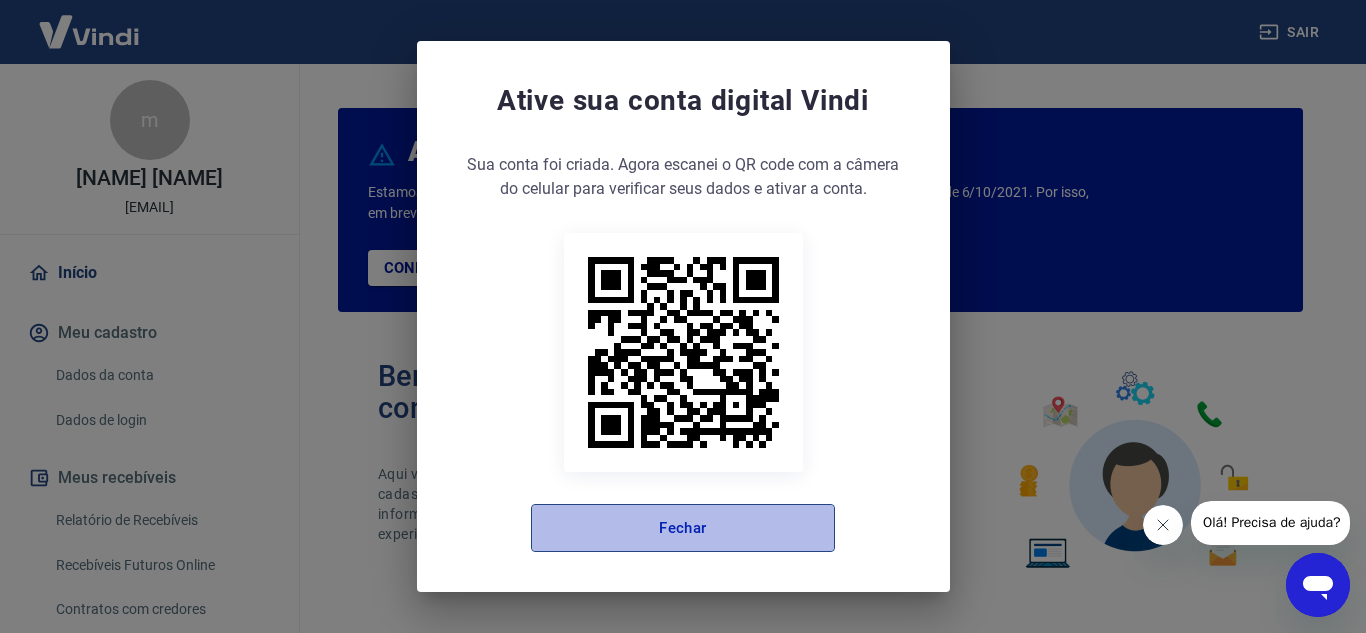 click on "Fechar" at bounding box center [683, 528] 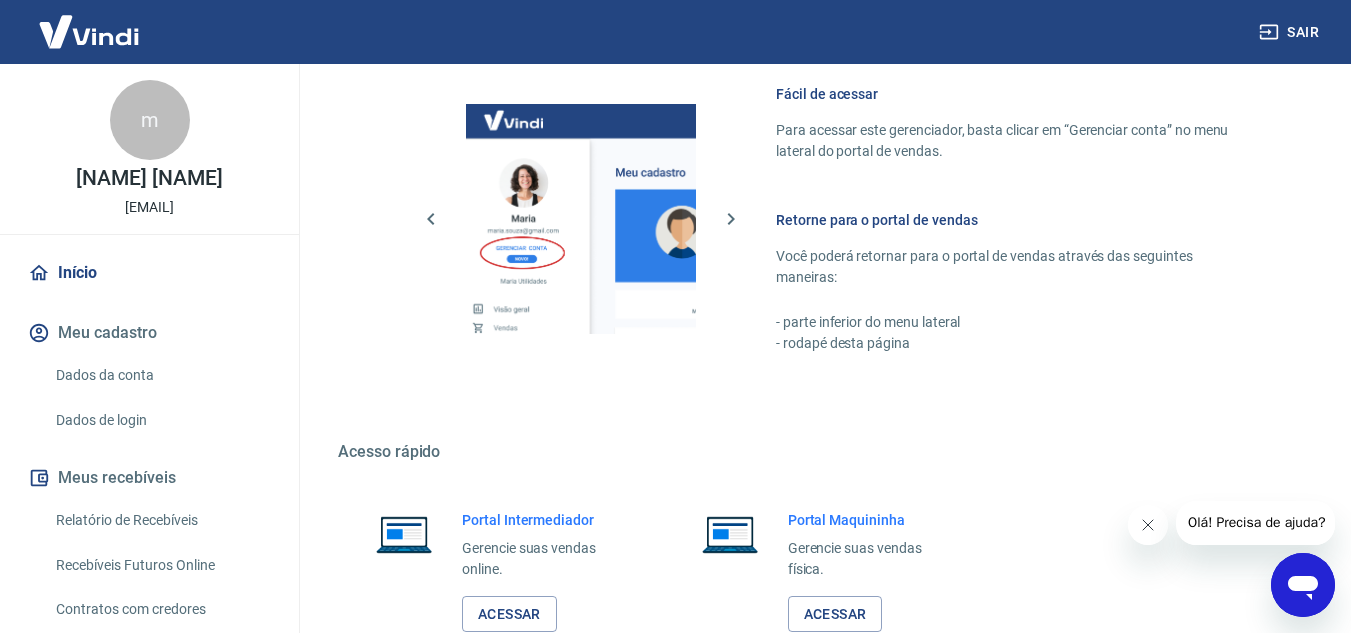 scroll, scrollTop: 1215, scrollLeft: 0, axis: vertical 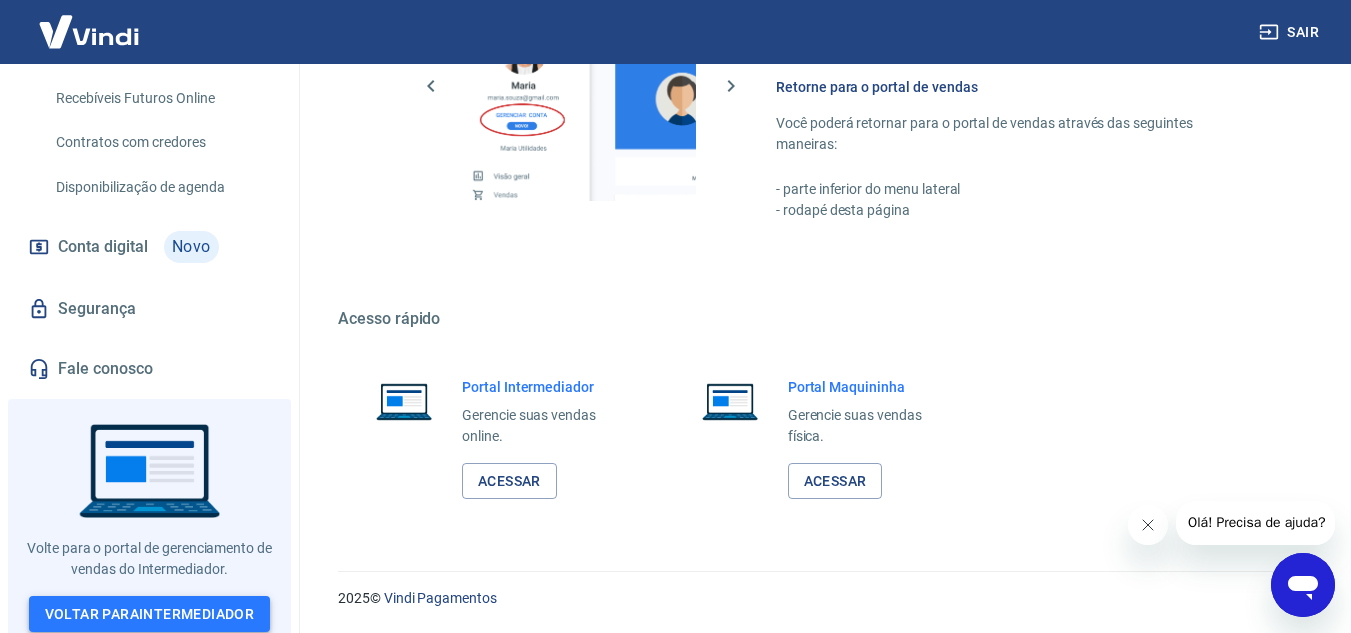 click on "Voltar para  Intermediador" at bounding box center (150, 614) 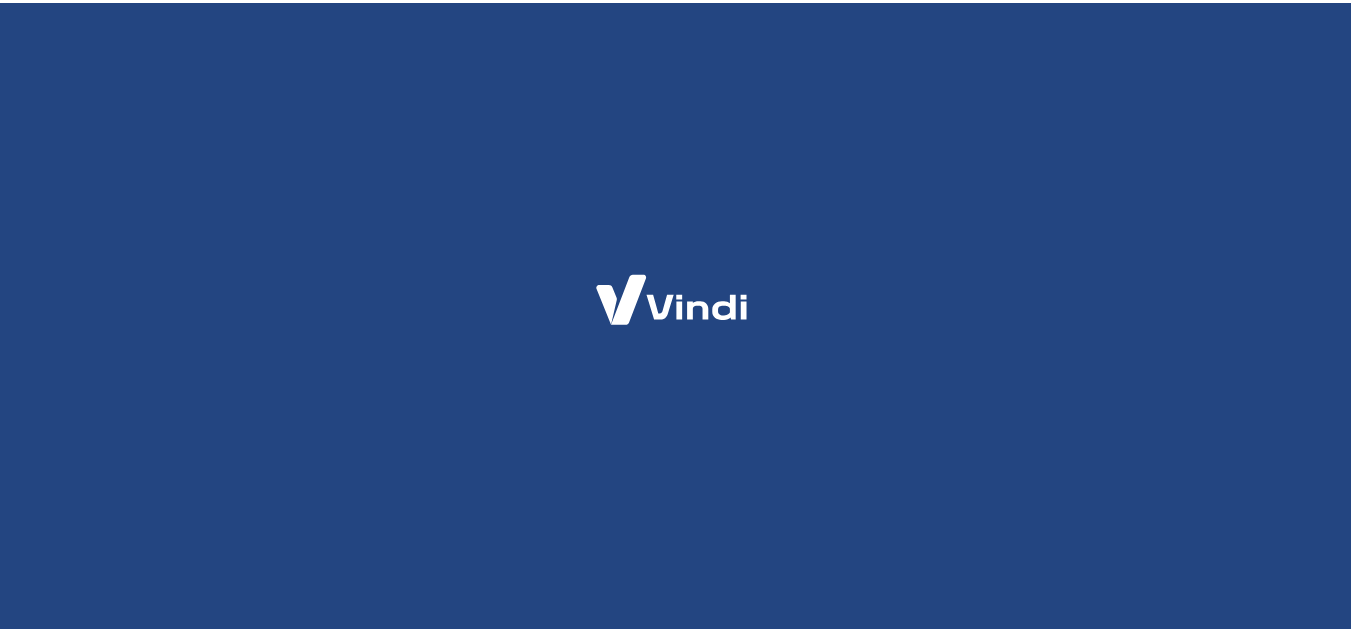 scroll, scrollTop: 0, scrollLeft: 0, axis: both 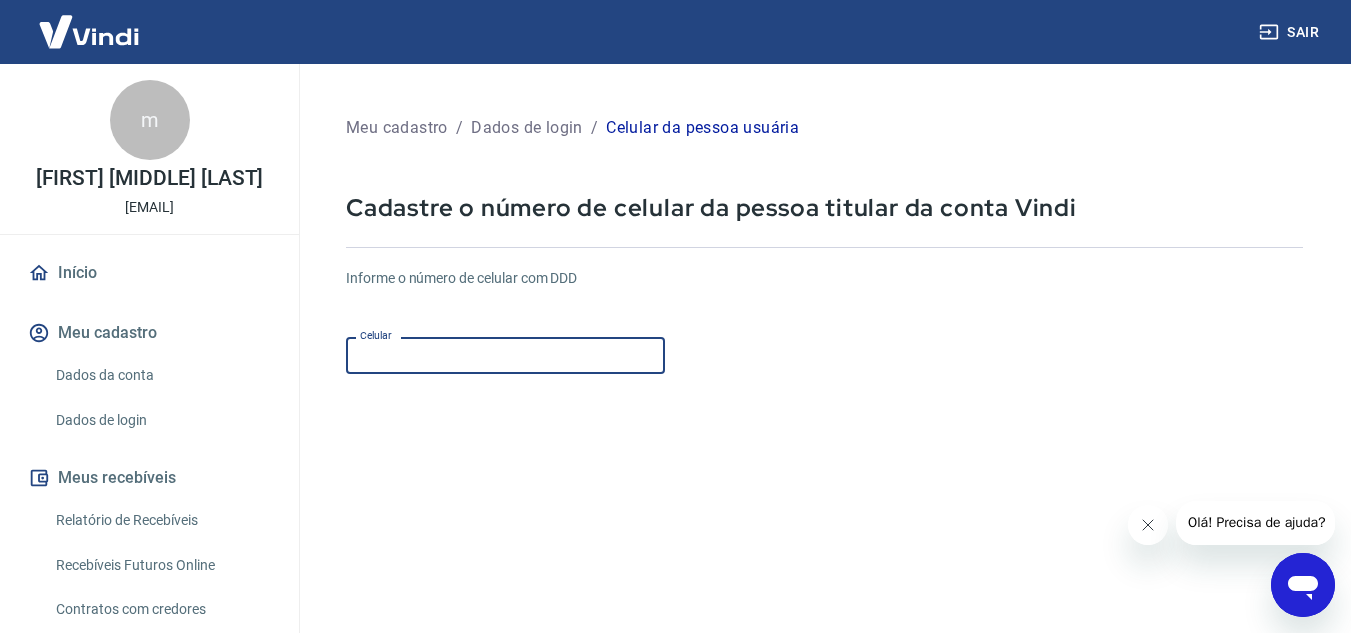 click on "Celular" at bounding box center (505, 355) 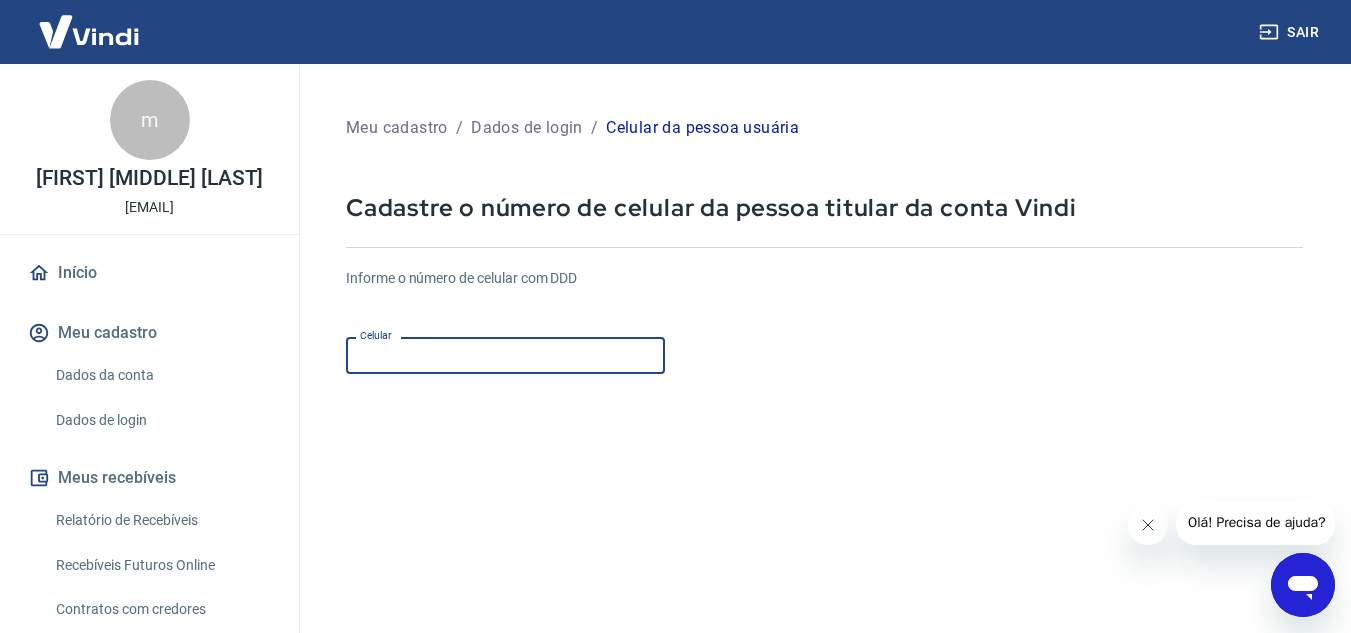 type on "[PHONE]" 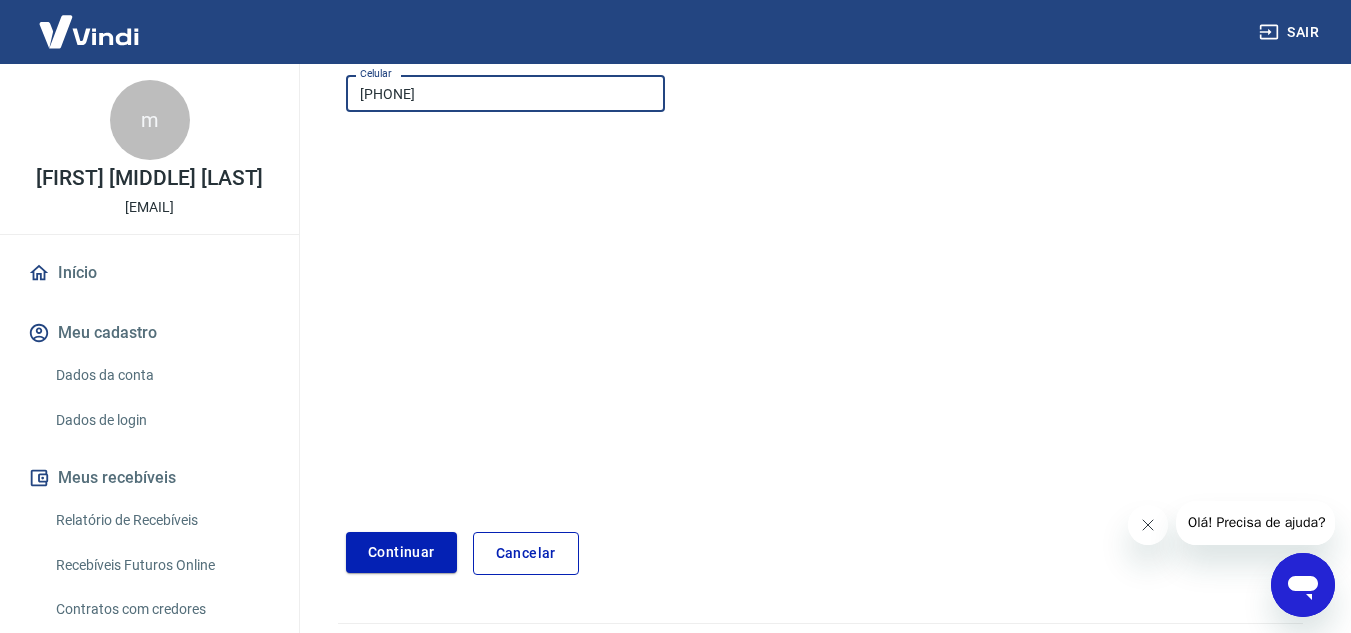 scroll, scrollTop: 314, scrollLeft: 0, axis: vertical 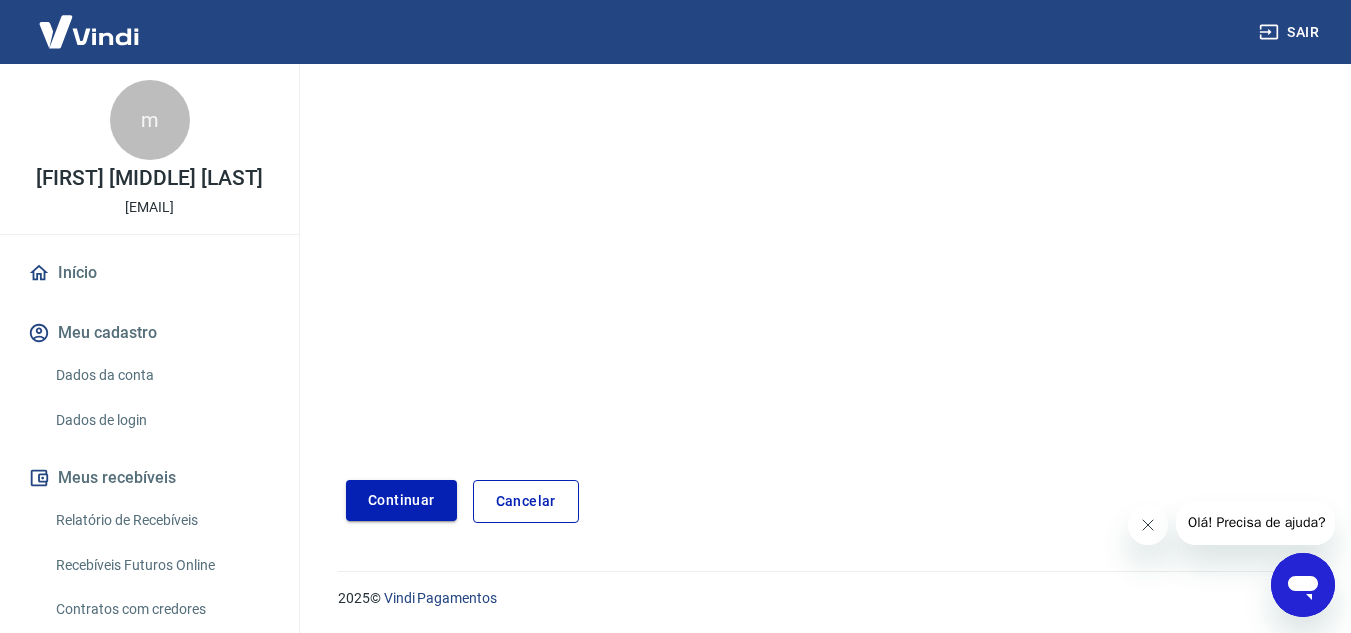 click on "Continuar" at bounding box center (401, 500) 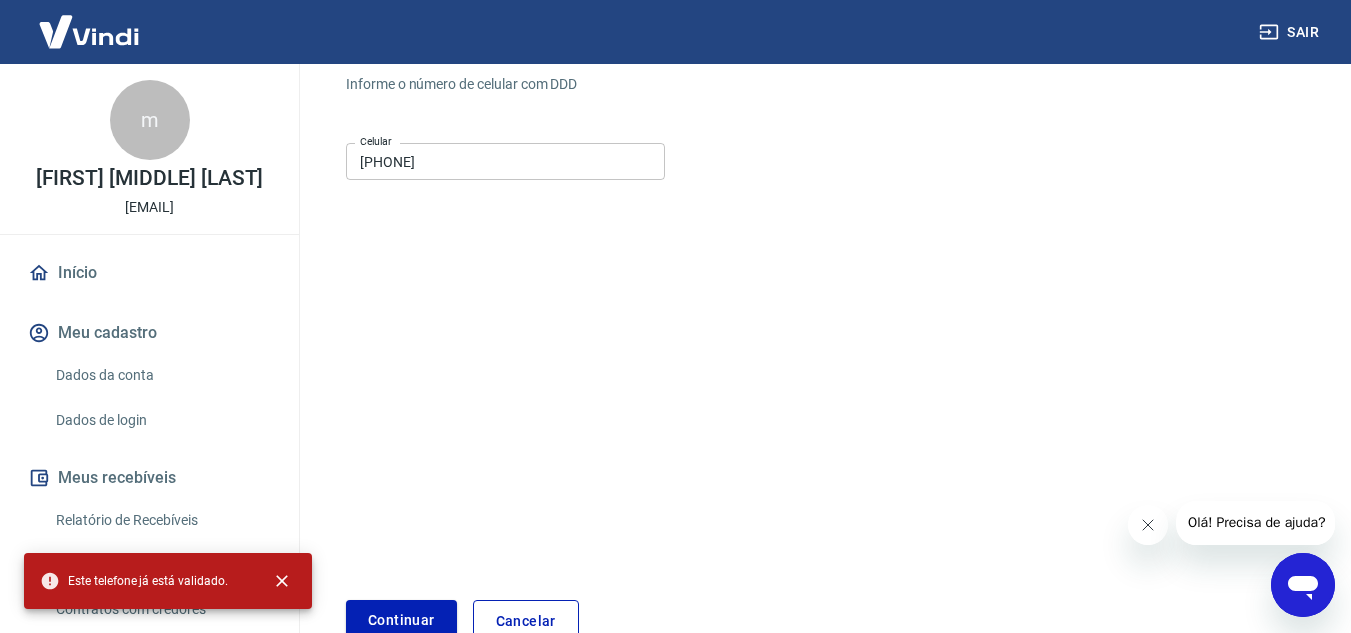 scroll, scrollTop: 14, scrollLeft: 0, axis: vertical 